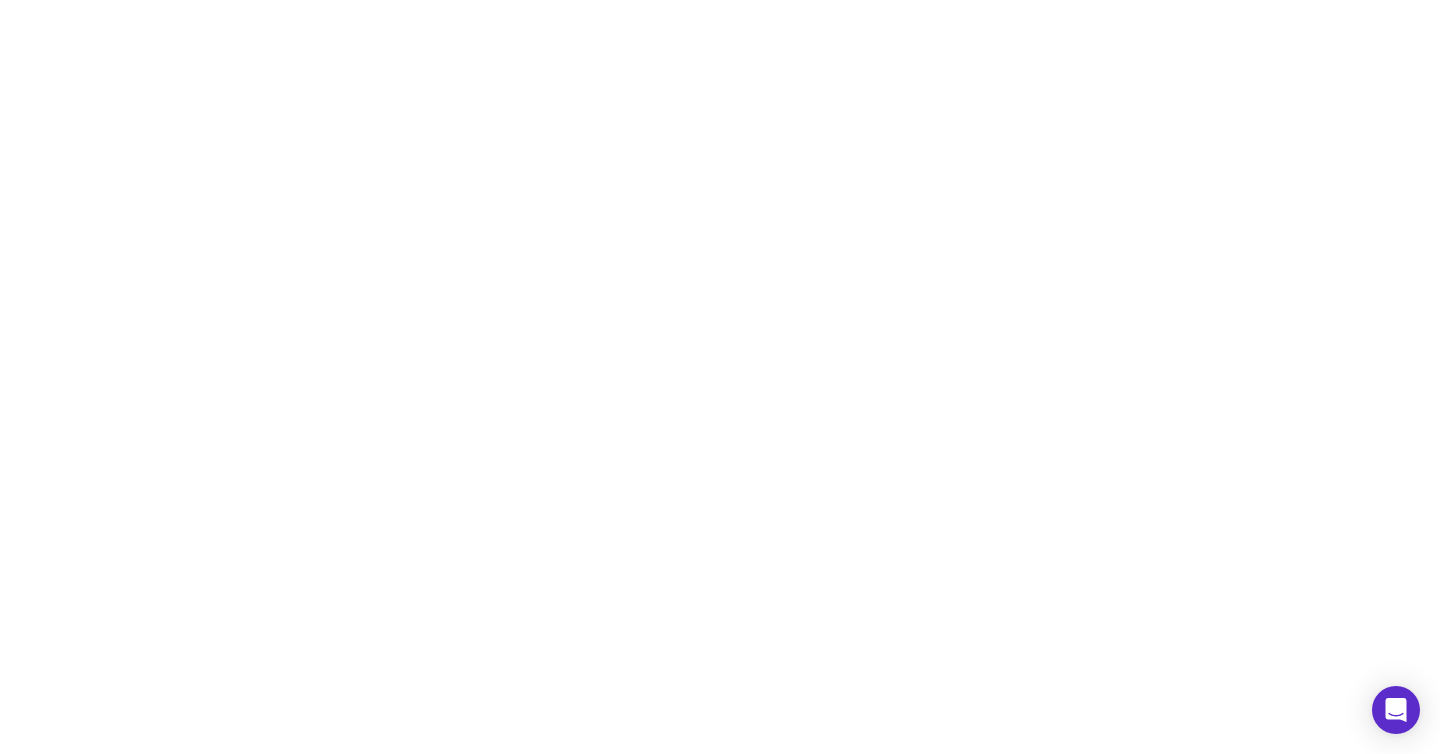 scroll, scrollTop: 0, scrollLeft: 0, axis: both 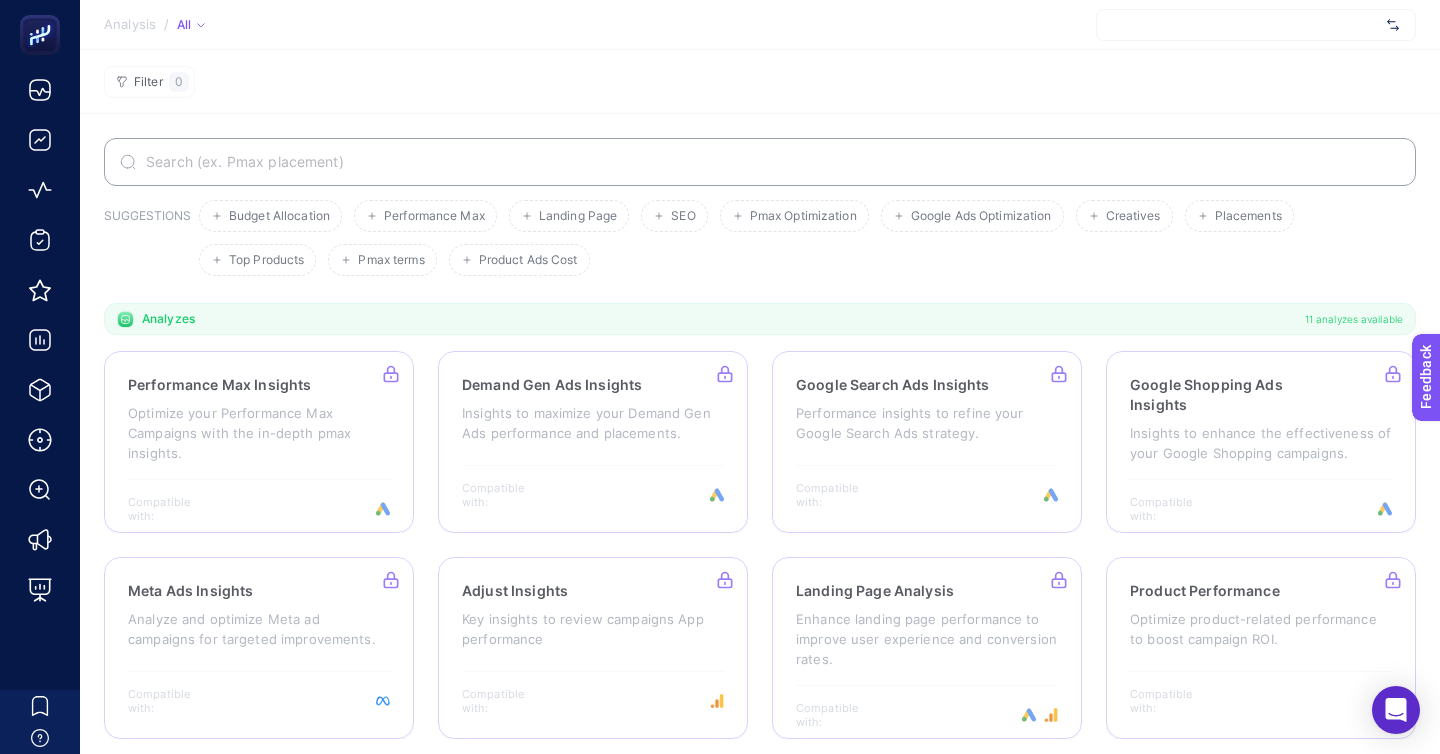 click at bounding box center [1256, 25] 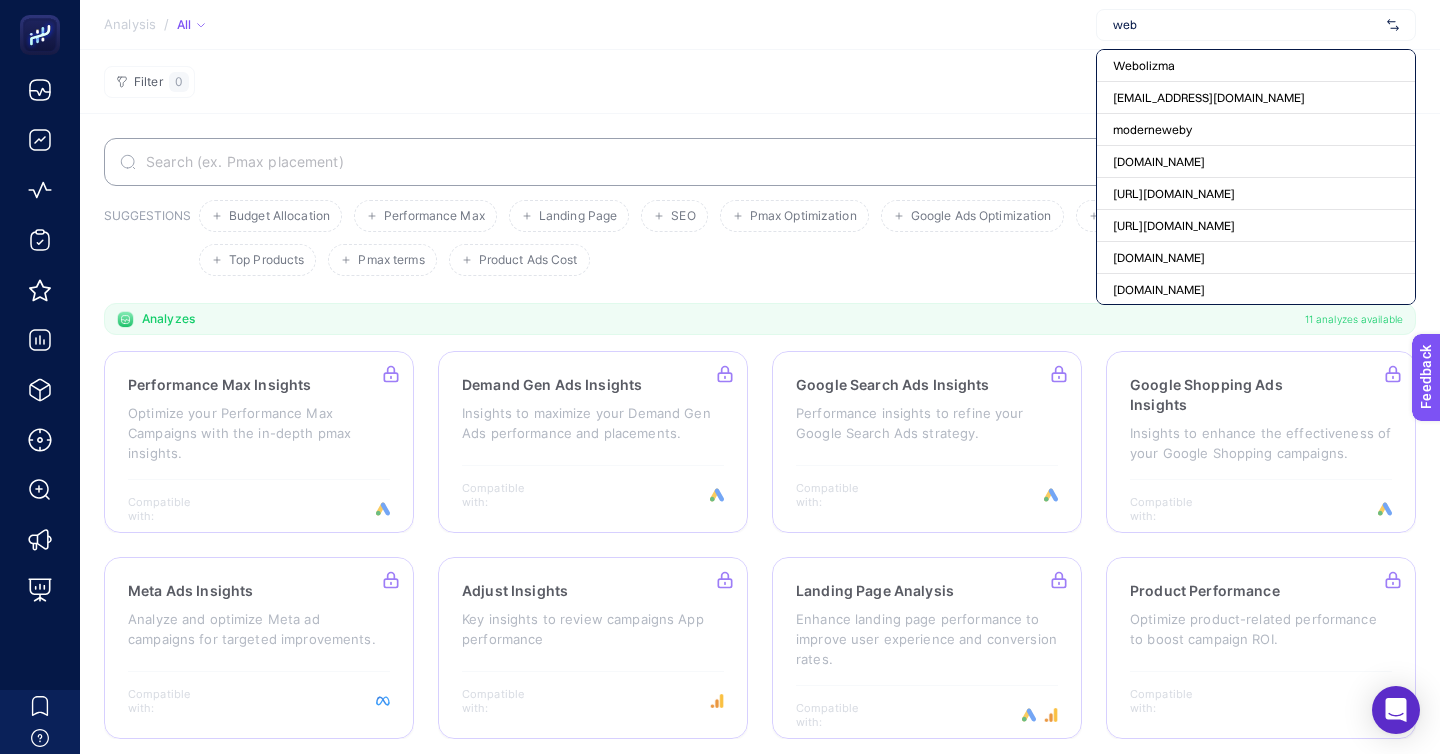 type on "weba" 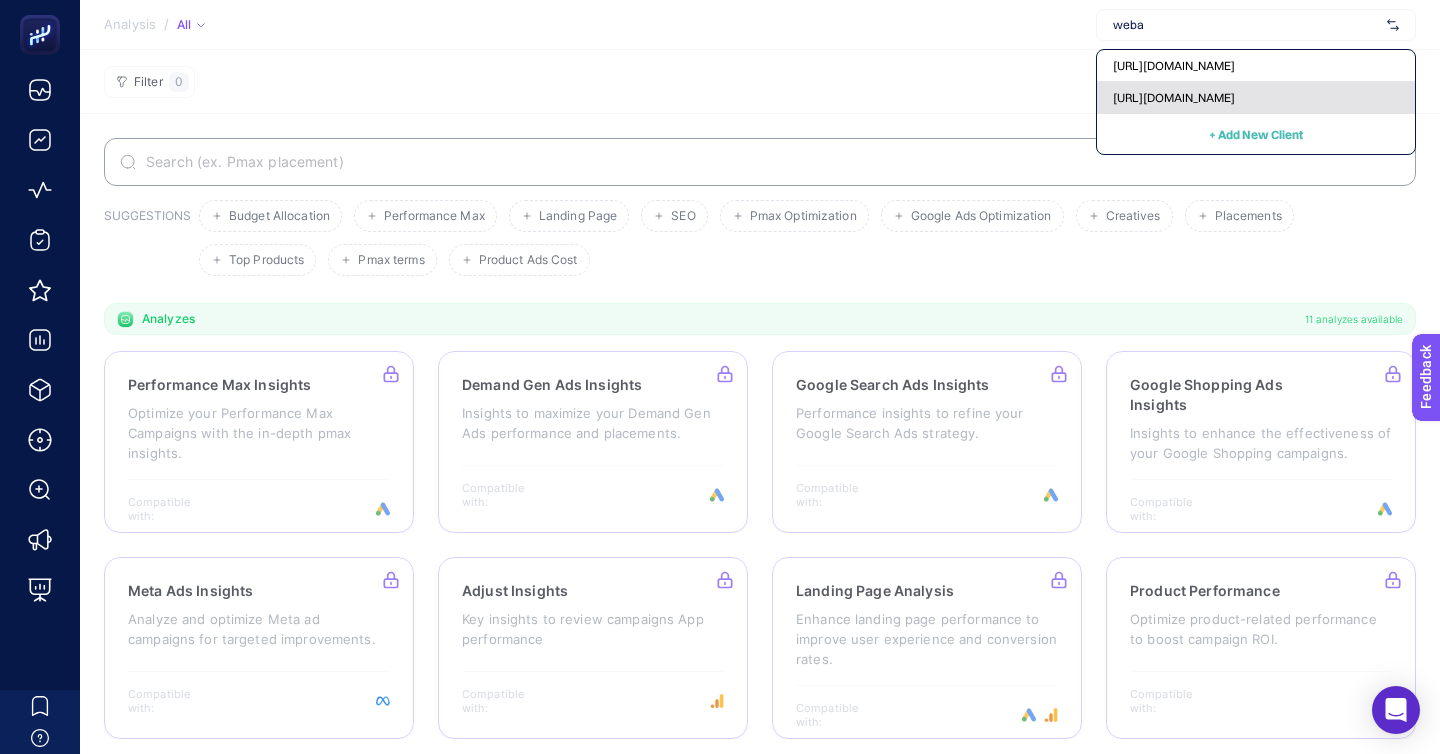 click on "[URL][DOMAIN_NAME]" at bounding box center (1174, 98) 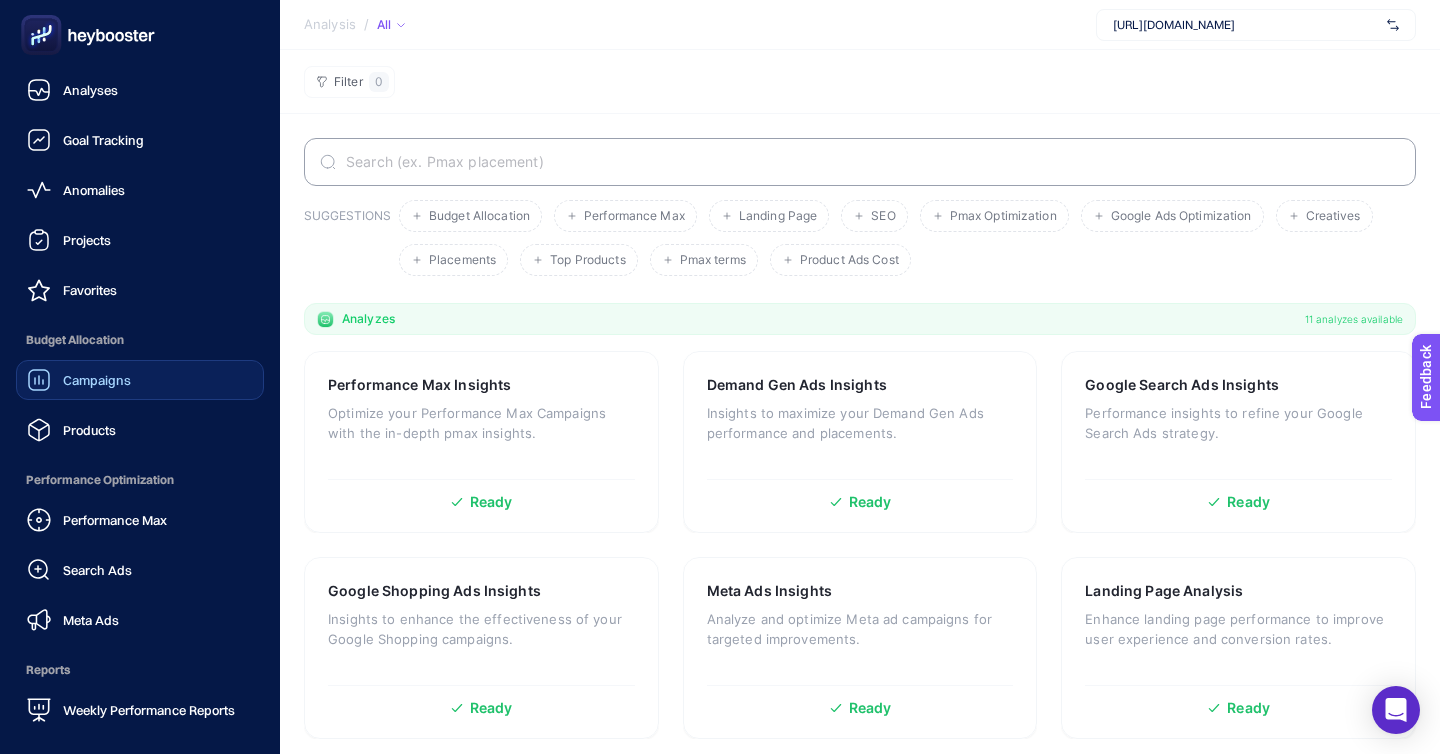 click on "Campaigns" at bounding box center (97, 380) 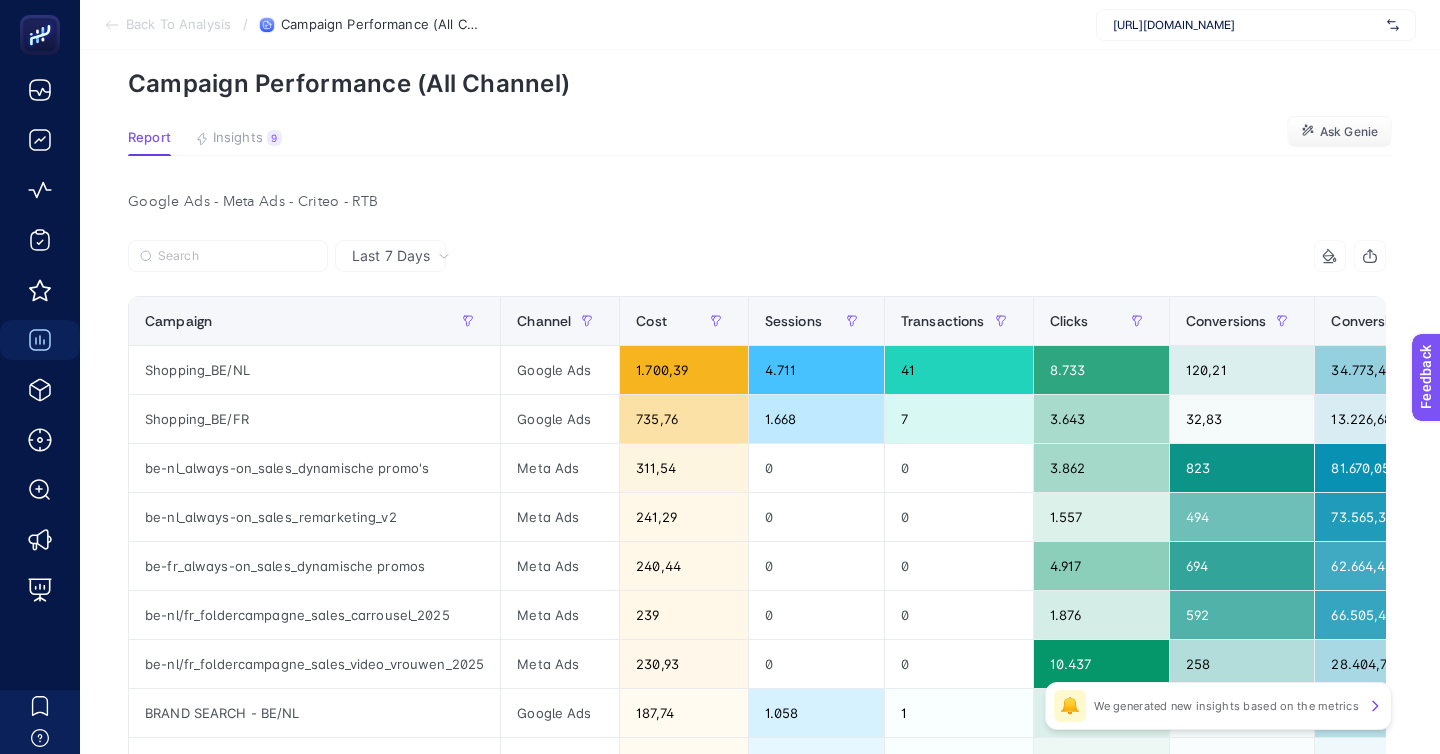 scroll, scrollTop: 83, scrollLeft: 0, axis: vertical 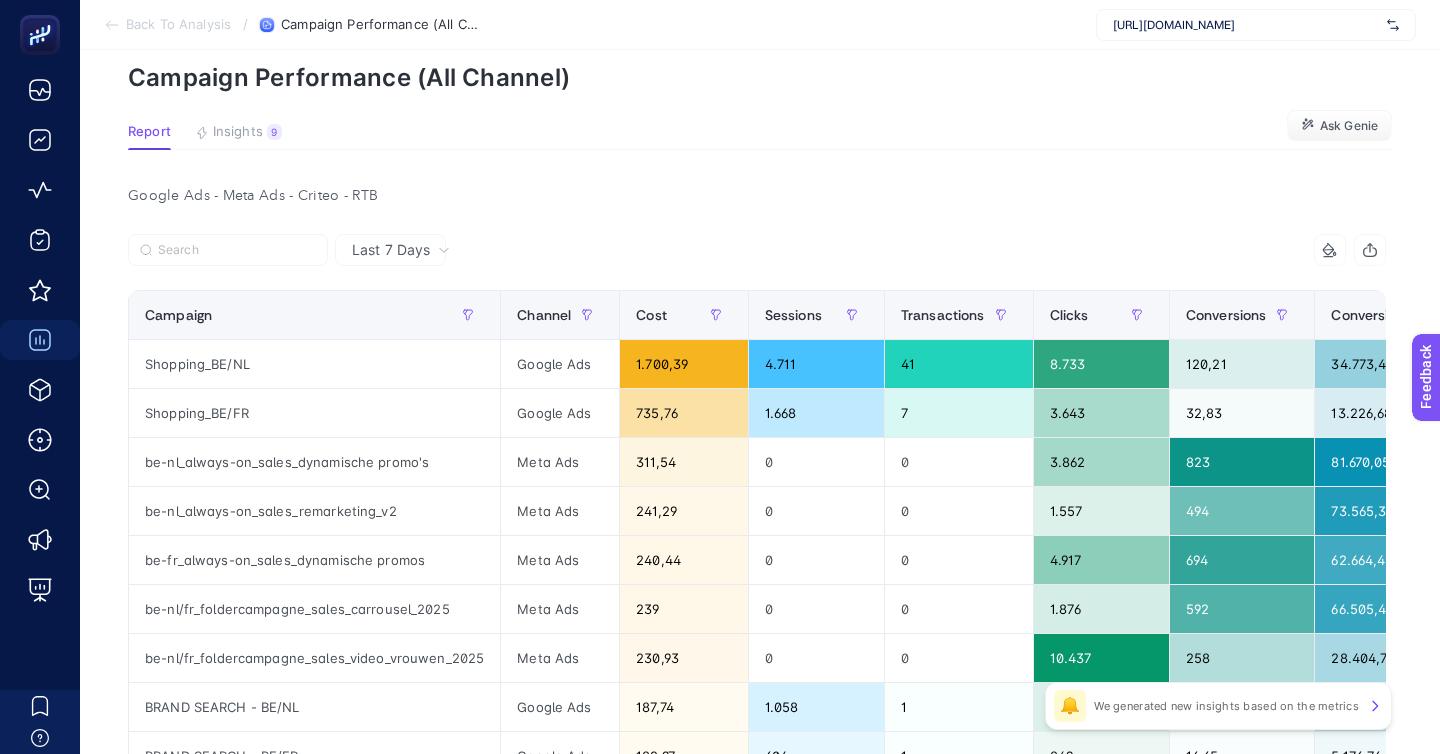 click at bounding box center (442, 256) 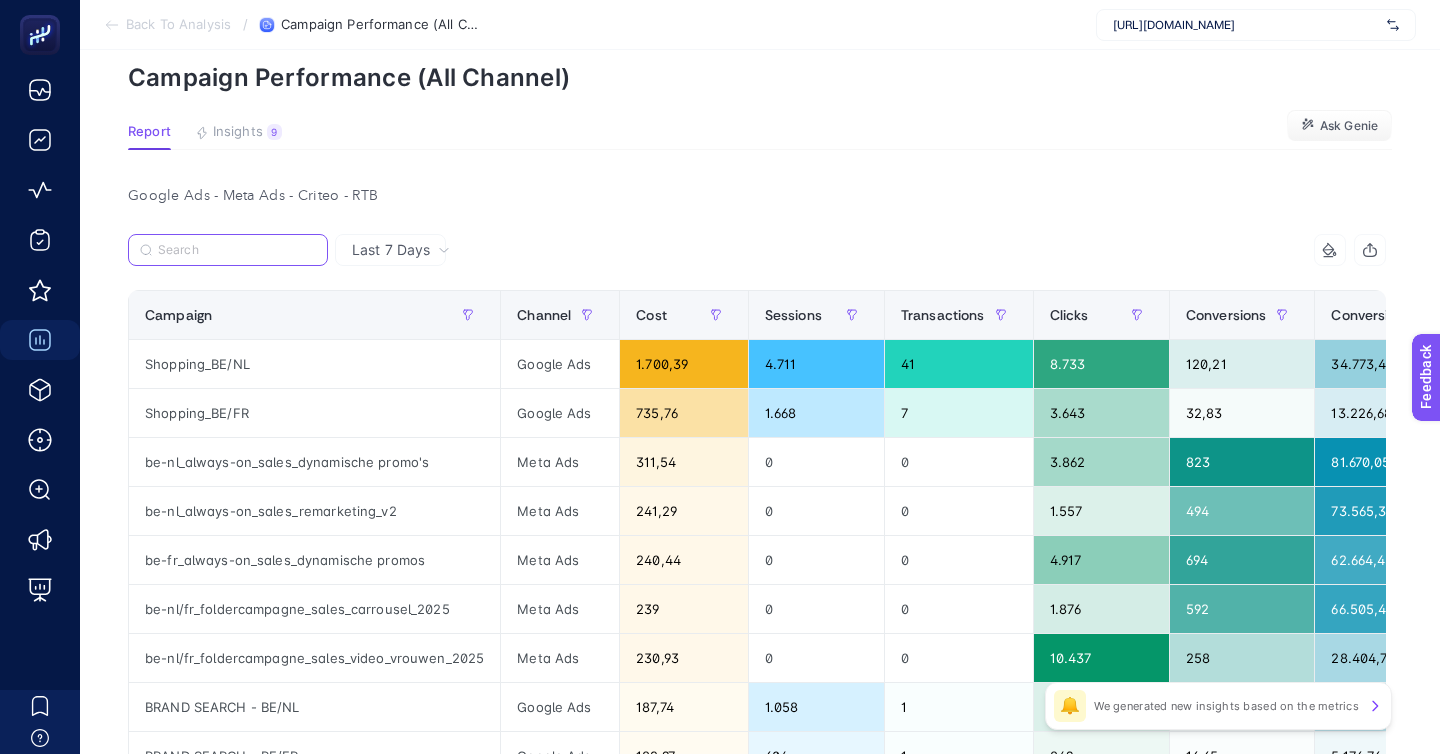 click at bounding box center (237, 250) 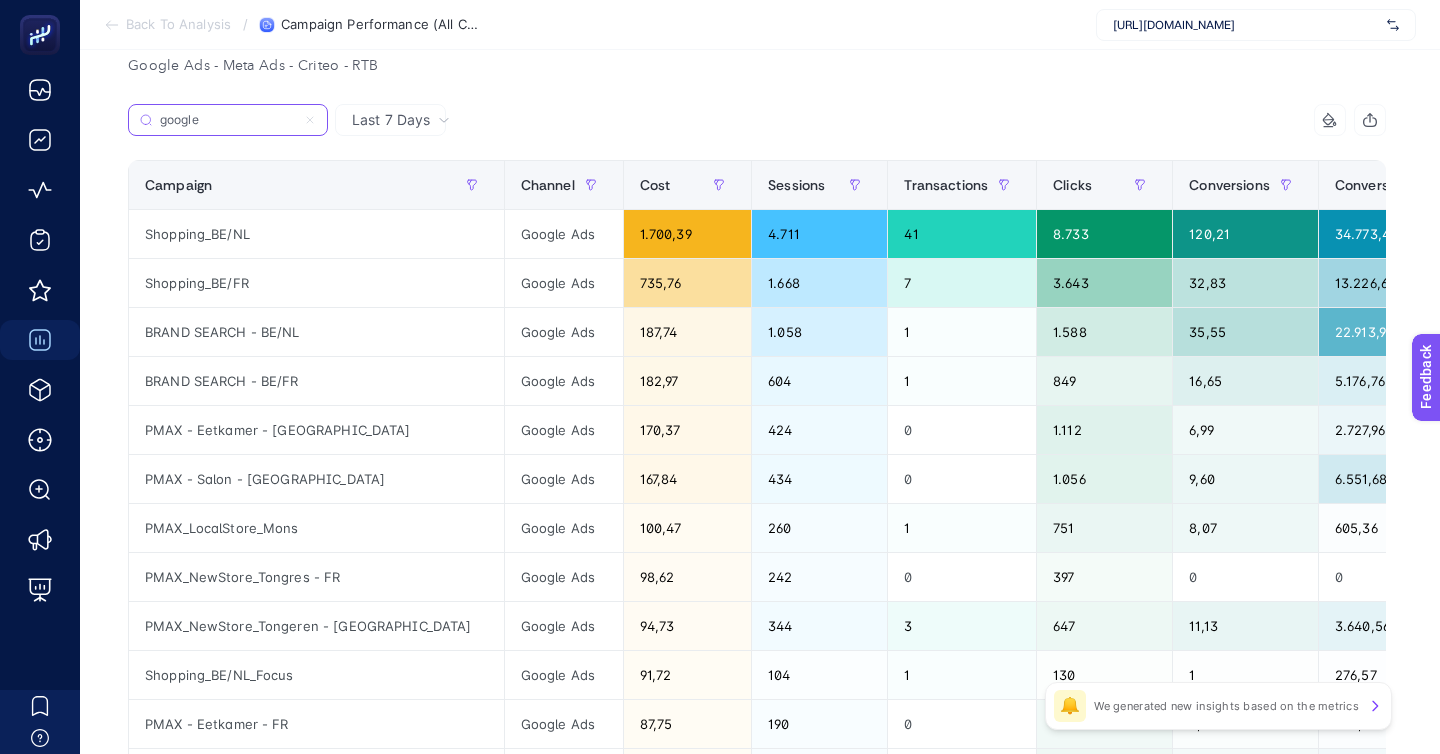 scroll, scrollTop: 219, scrollLeft: 0, axis: vertical 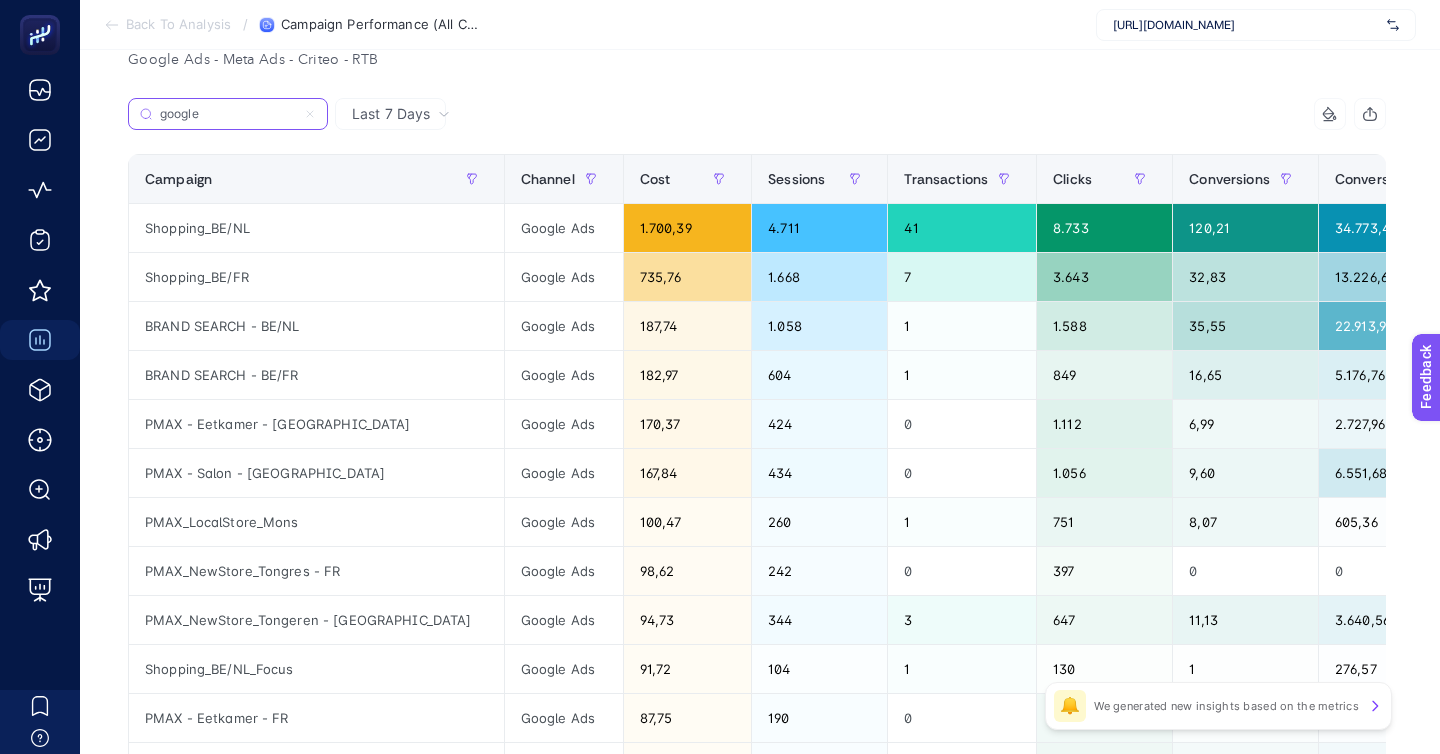 type on "google" 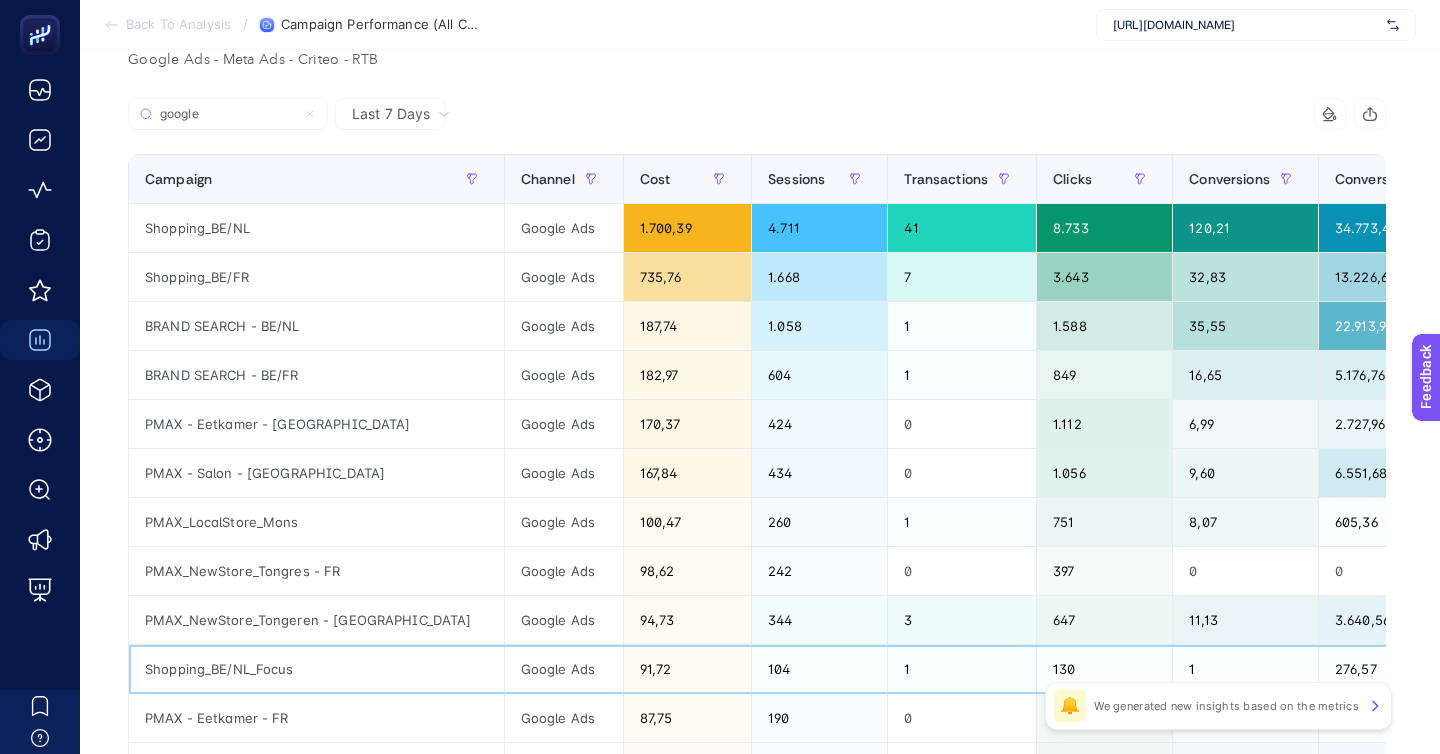click on "Shopping_BE/NL_Focus" 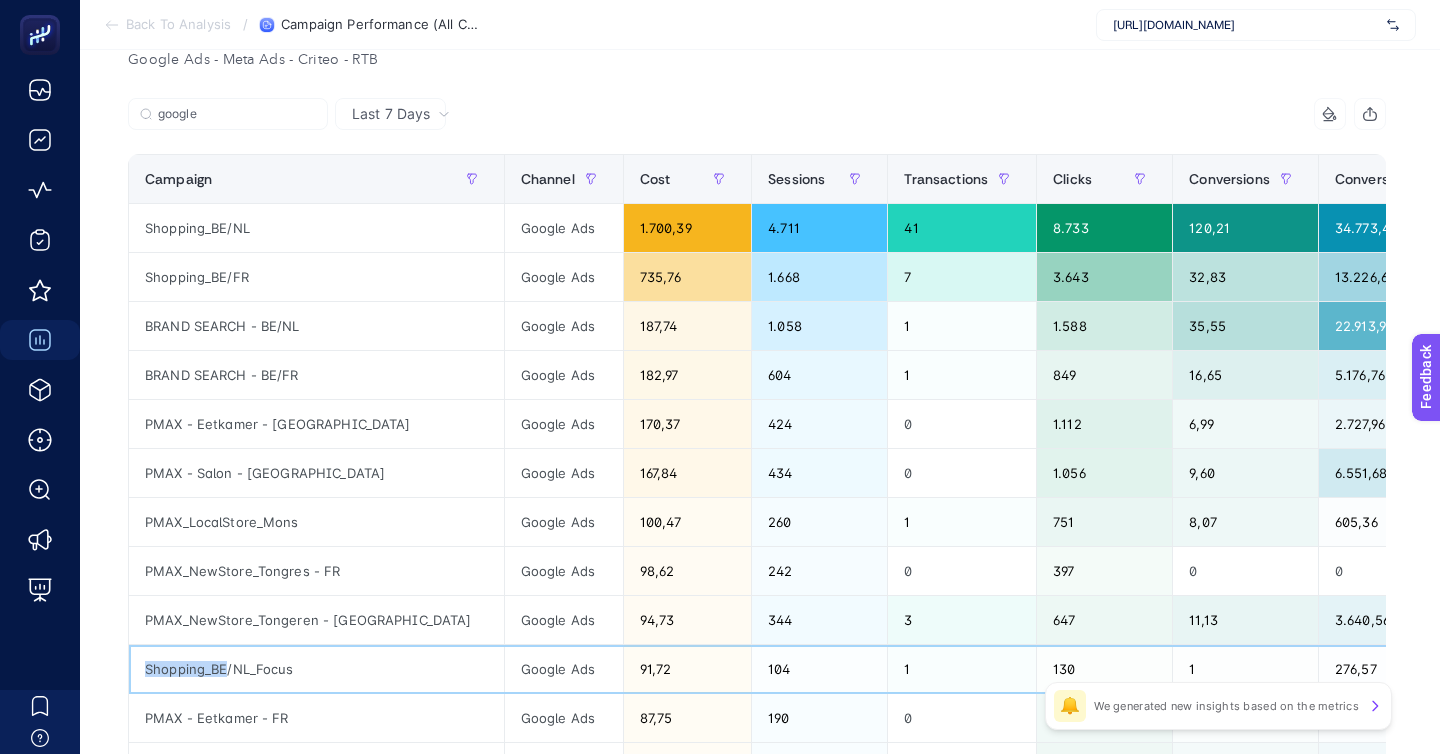 click on "Shopping_BE/NL_Focus" 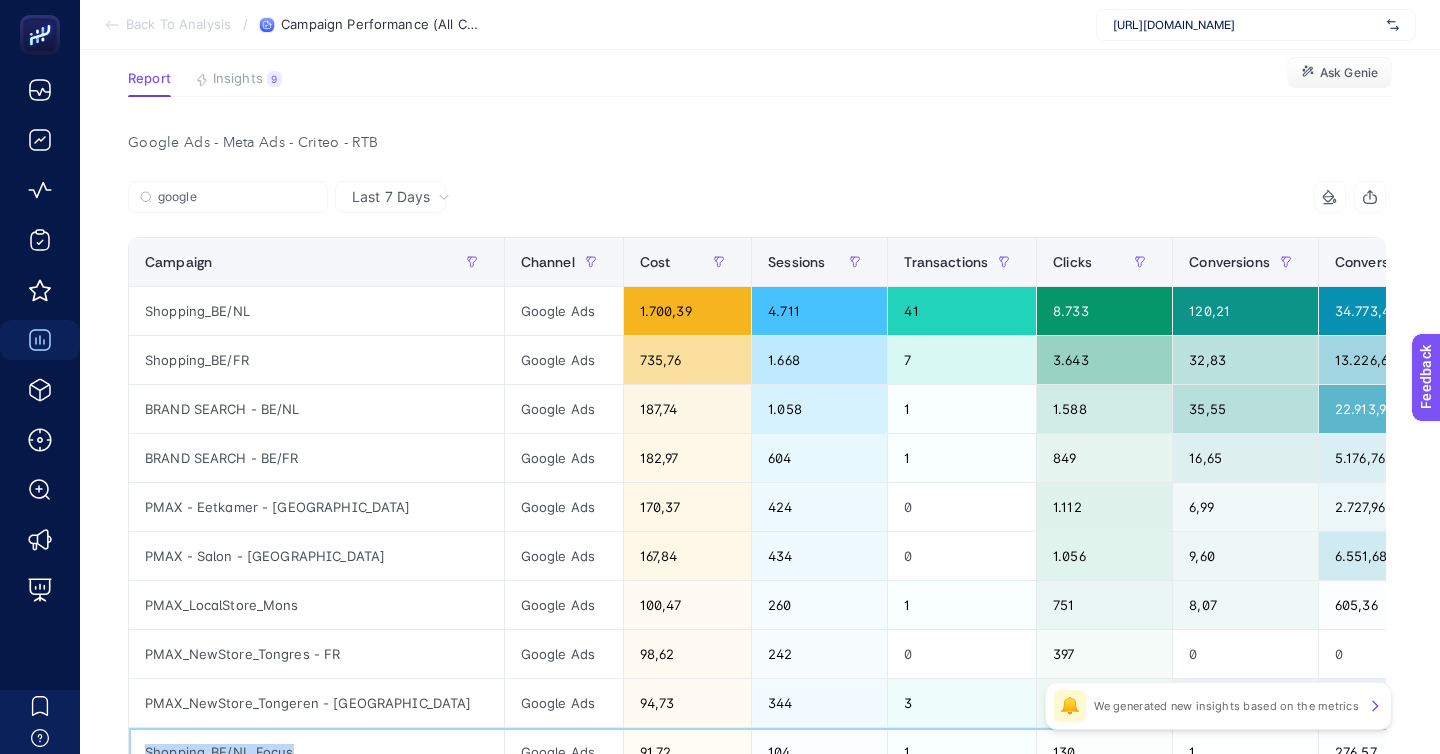 scroll, scrollTop: 131, scrollLeft: 0, axis: vertical 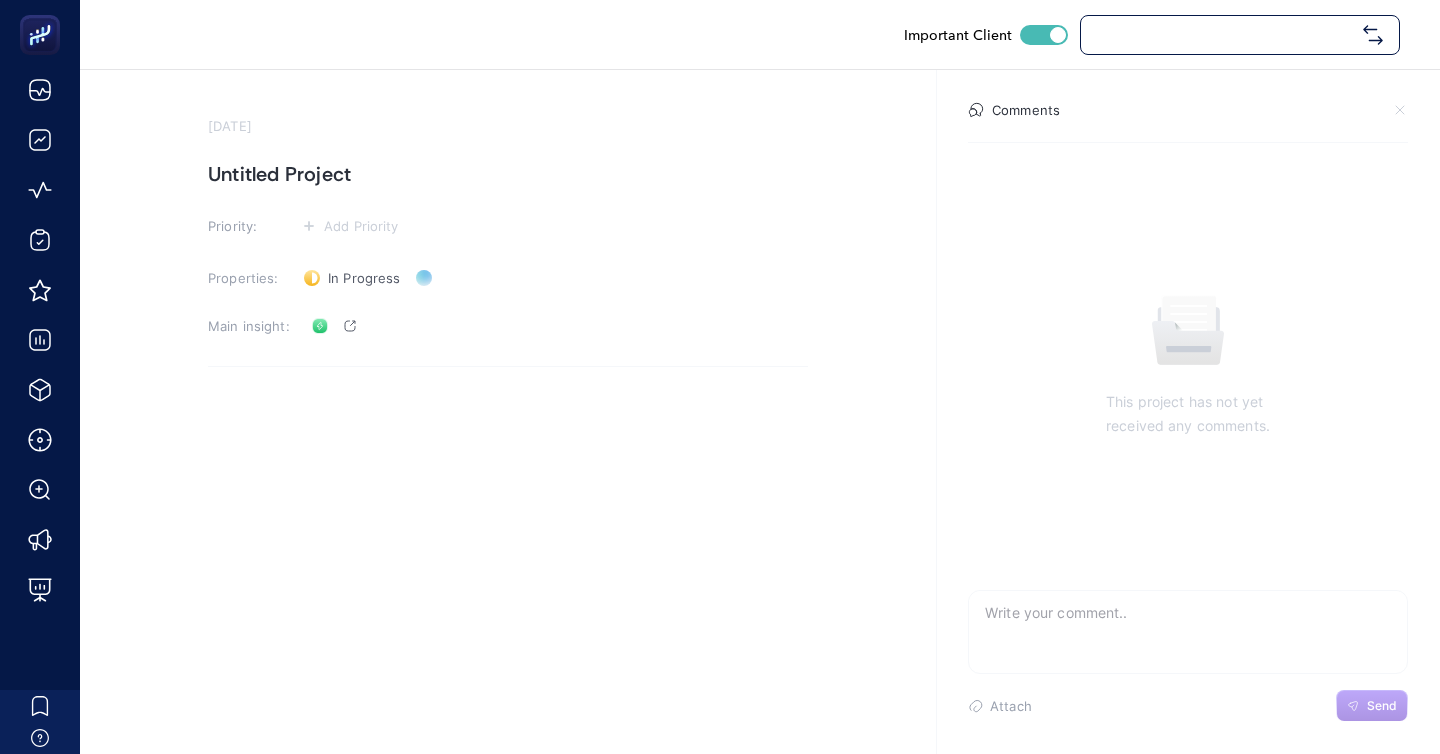 checkbox on "true" 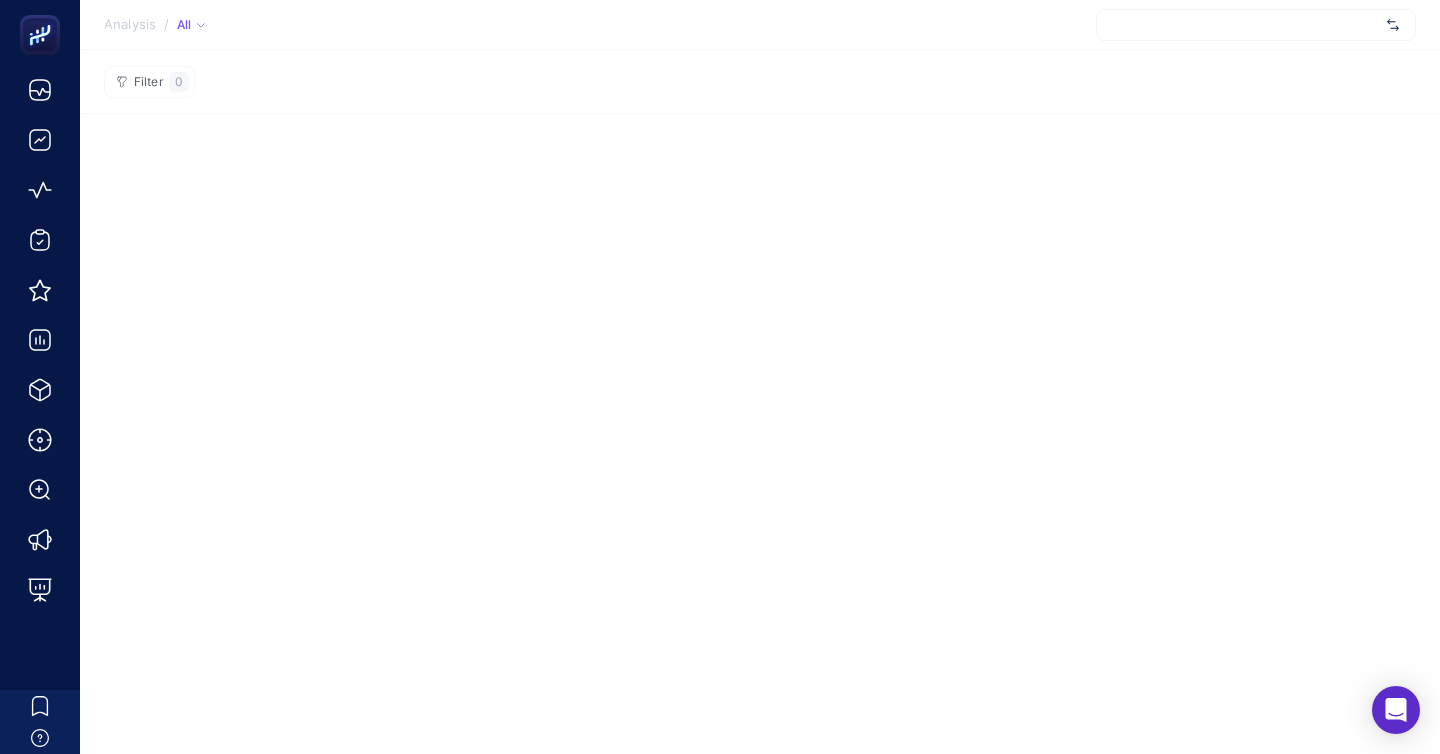 scroll, scrollTop: 0, scrollLeft: 0, axis: both 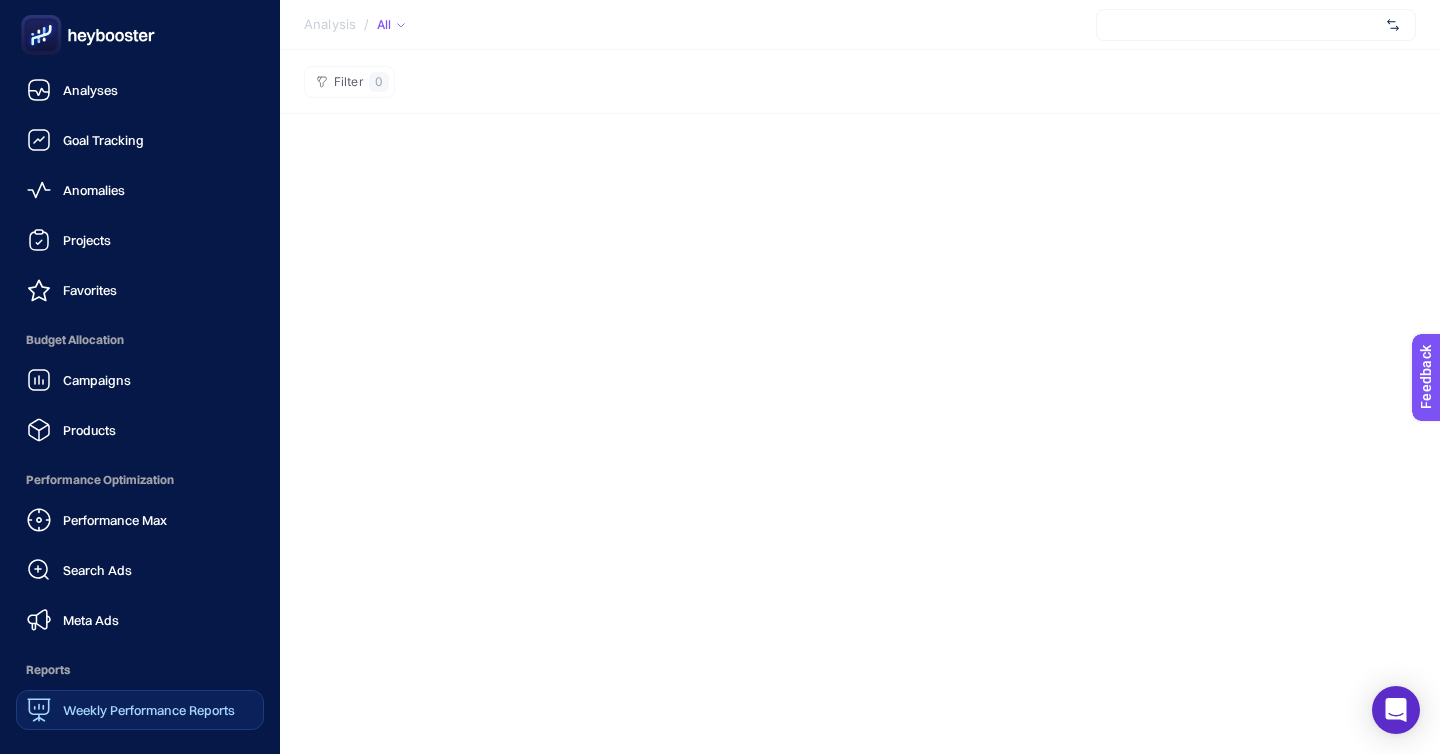 click on "Weekly Performance Reports" 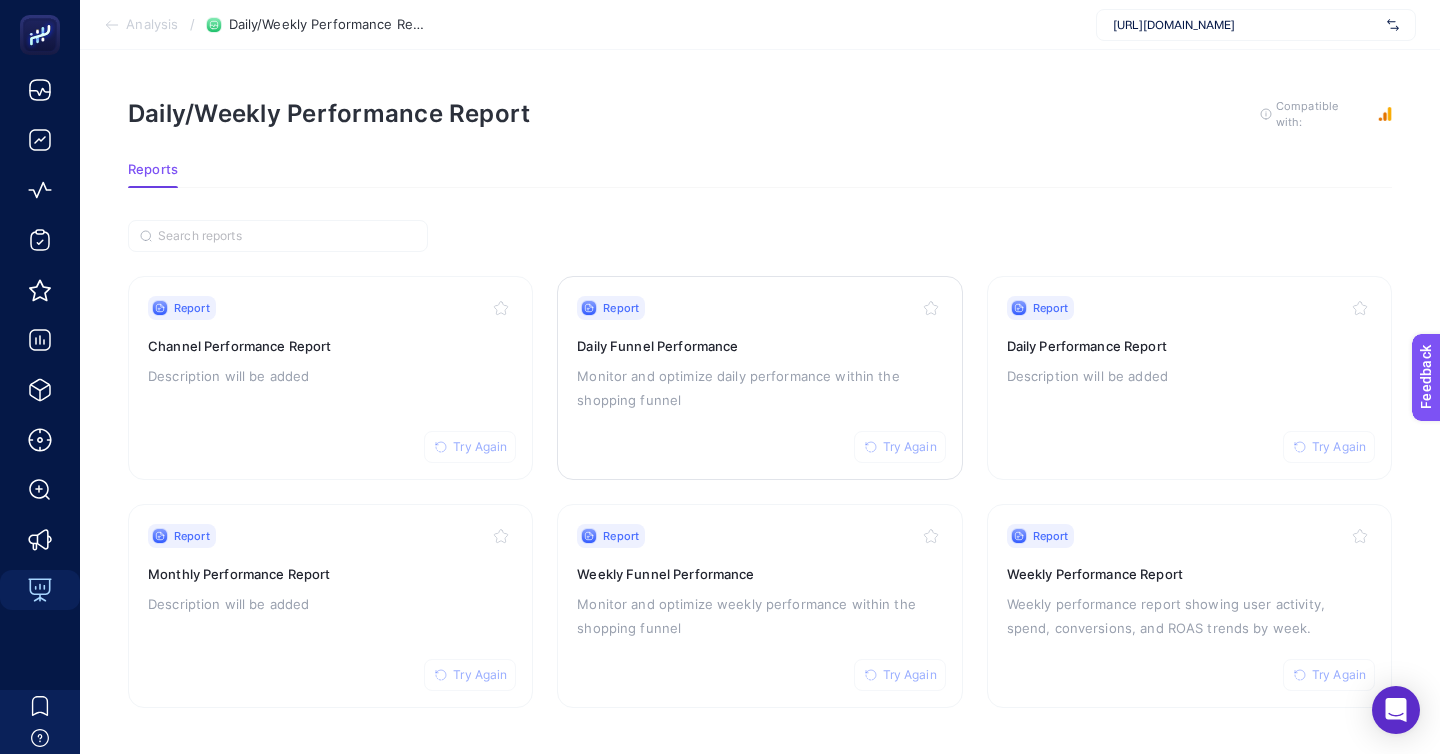 click on "Report Try Again Daily Funnel Performance Monitor and optimize daily performance within the shopping funnel" at bounding box center (759, 378) 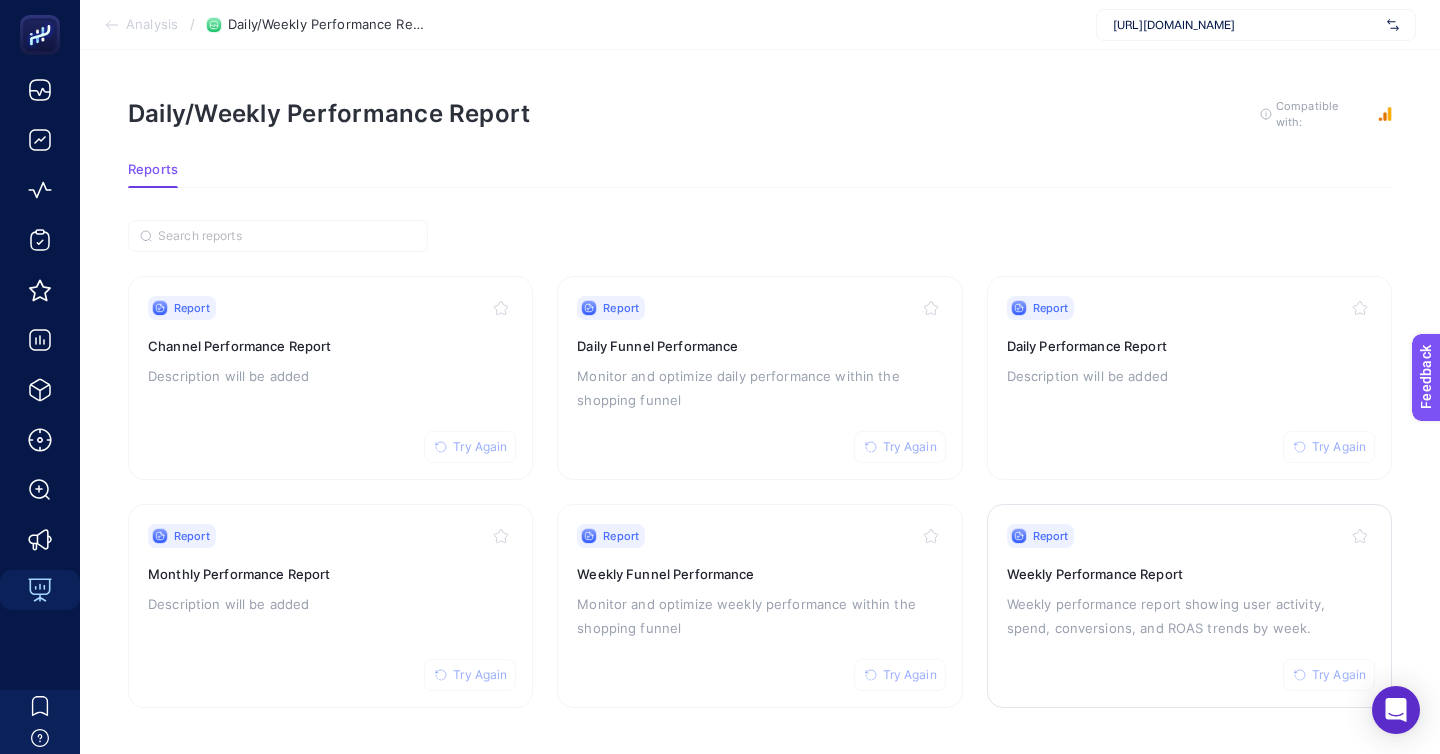 click on "Weekly Performance Report" at bounding box center (1189, 574) 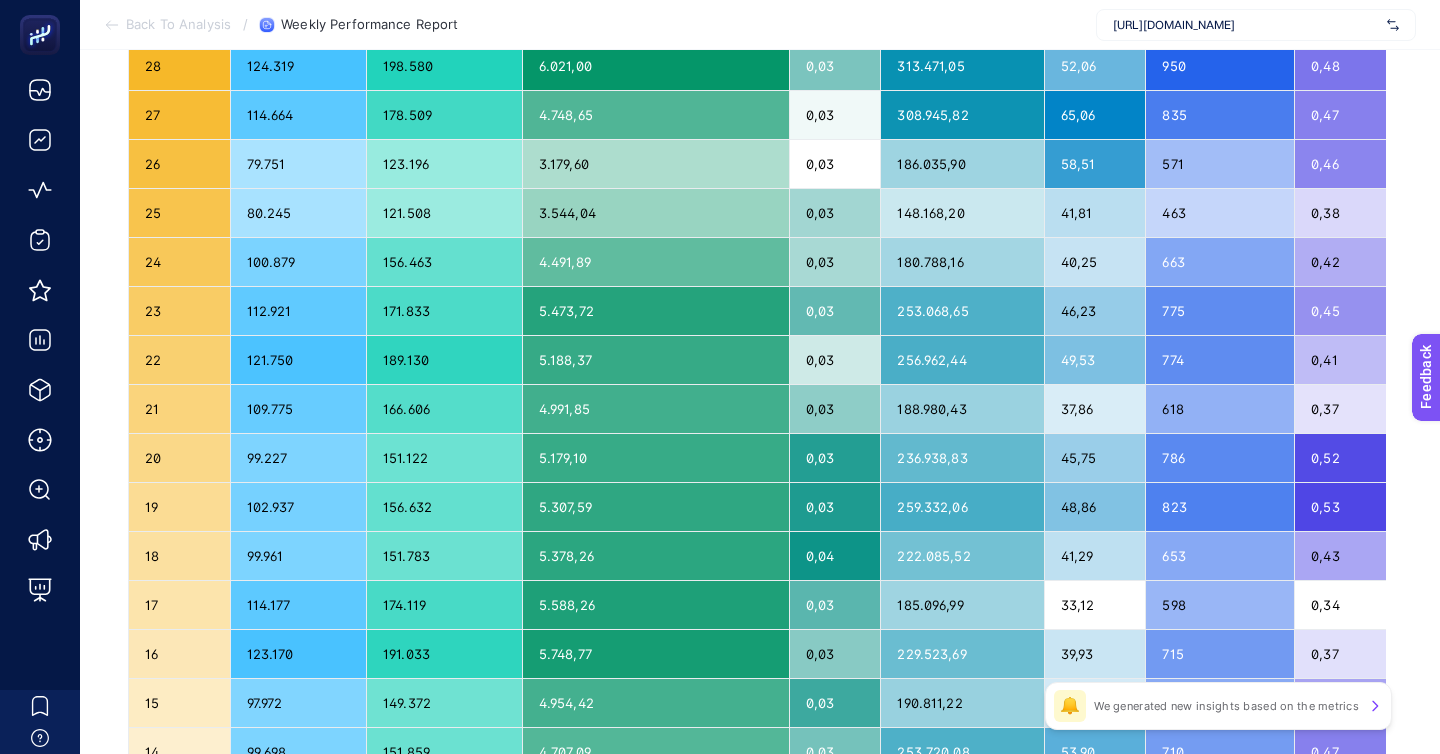 scroll, scrollTop: 360, scrollLeft: 0, axis: vertical 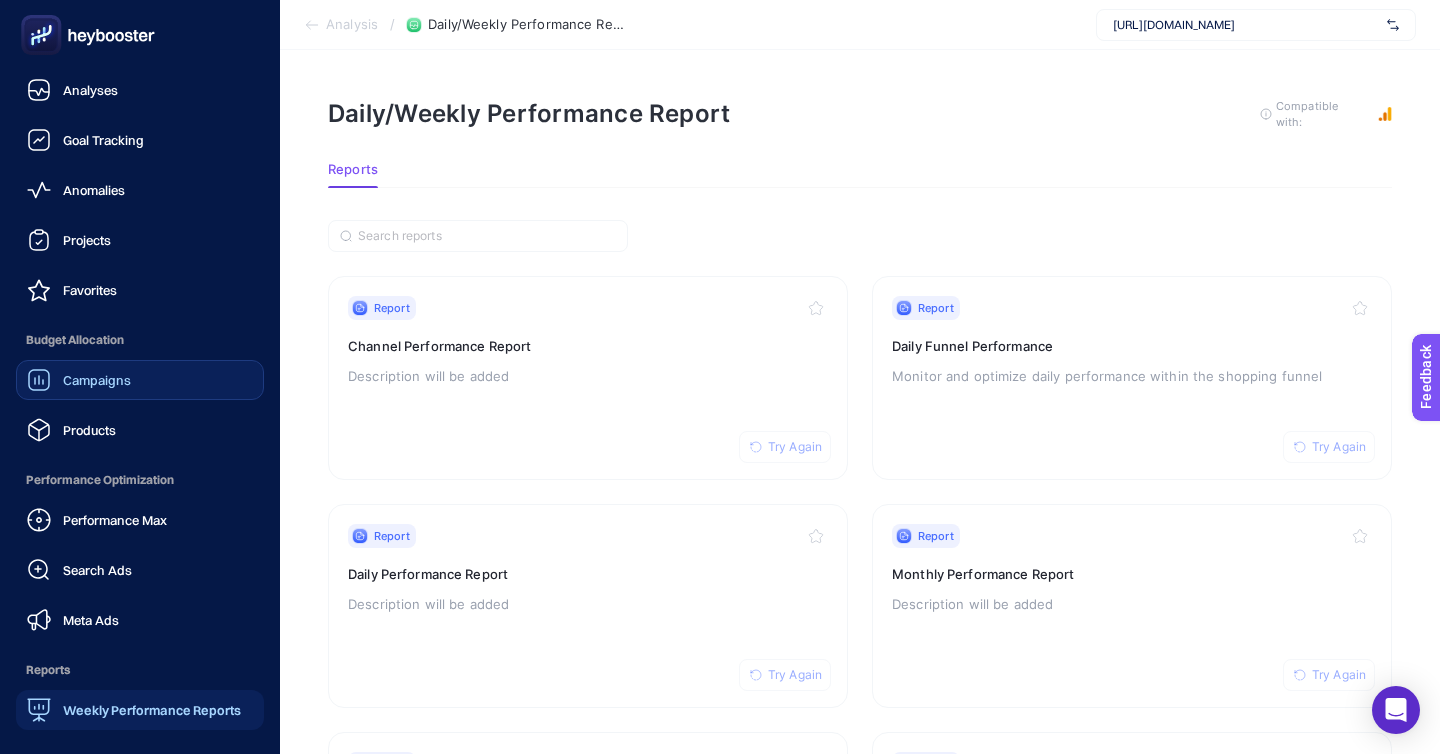 click on "Campaigns" 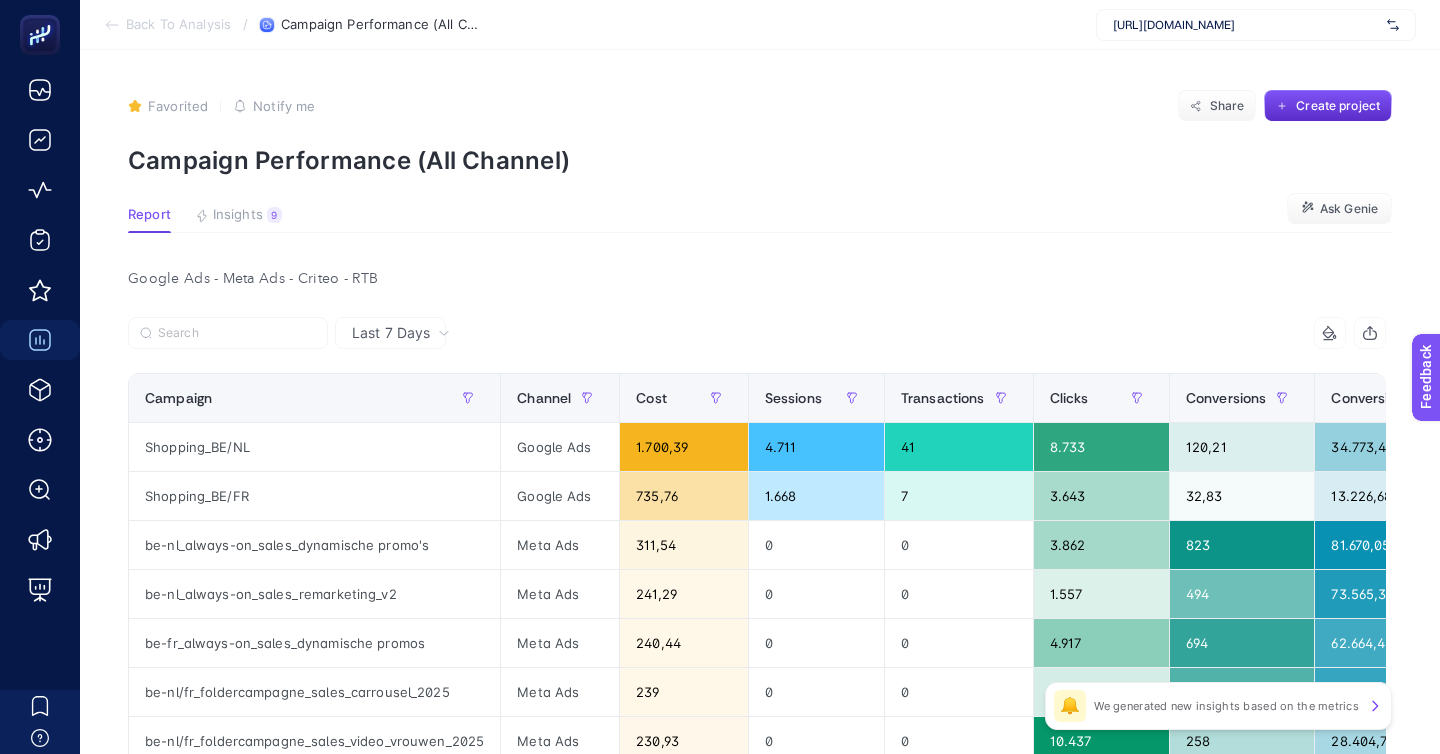 scroll, scrollTop: 30, scrollLeft: 0, axis: vertical 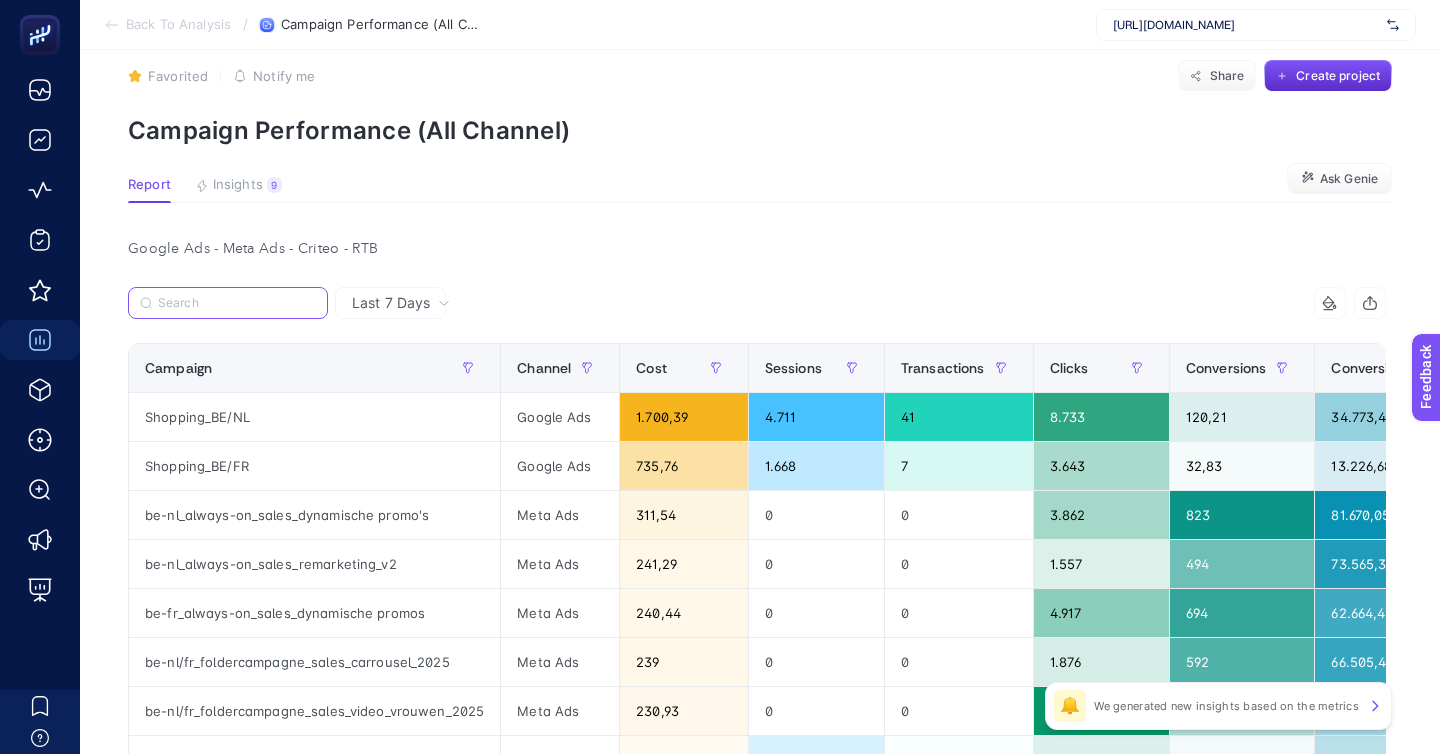 click at bounding box center (237, 303) 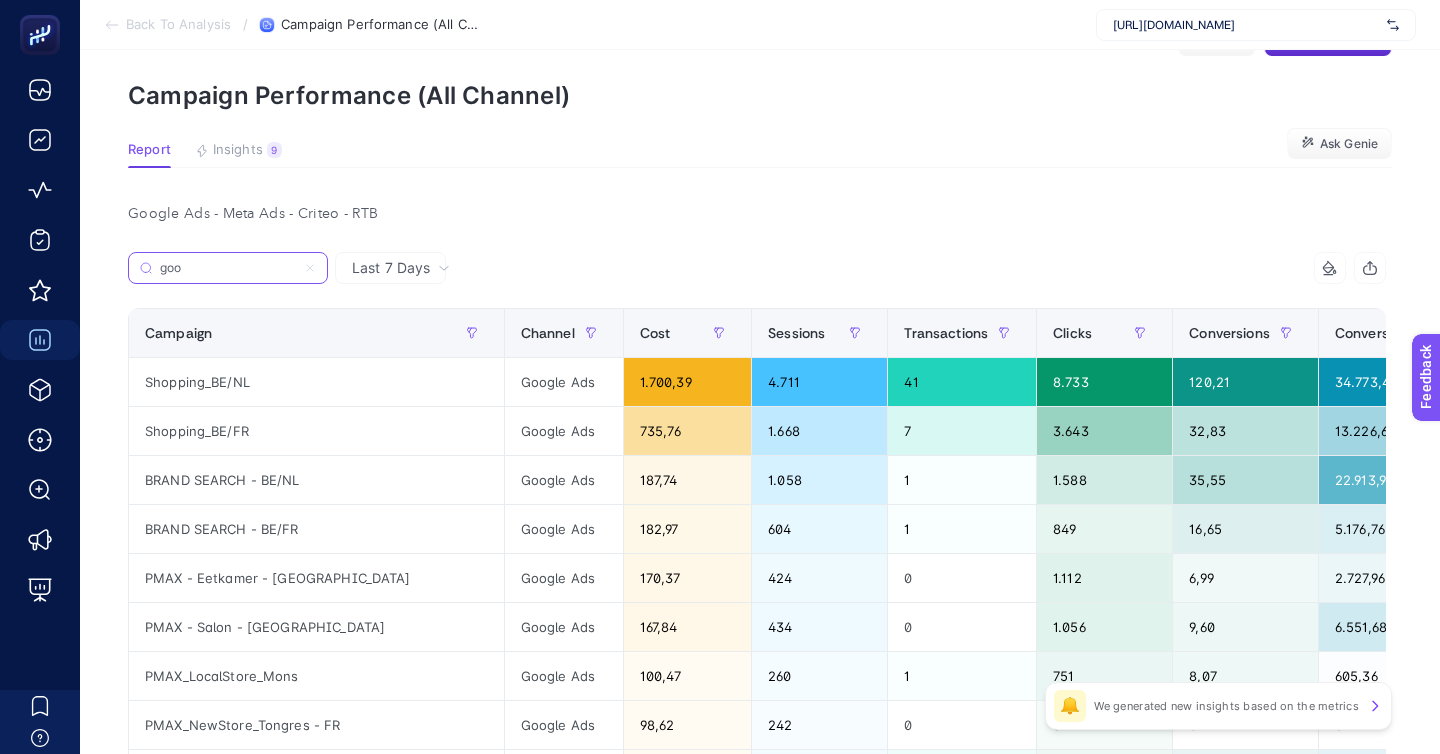 scroll, scrollTop: 67, scrollLeft: 0, axis: vertical 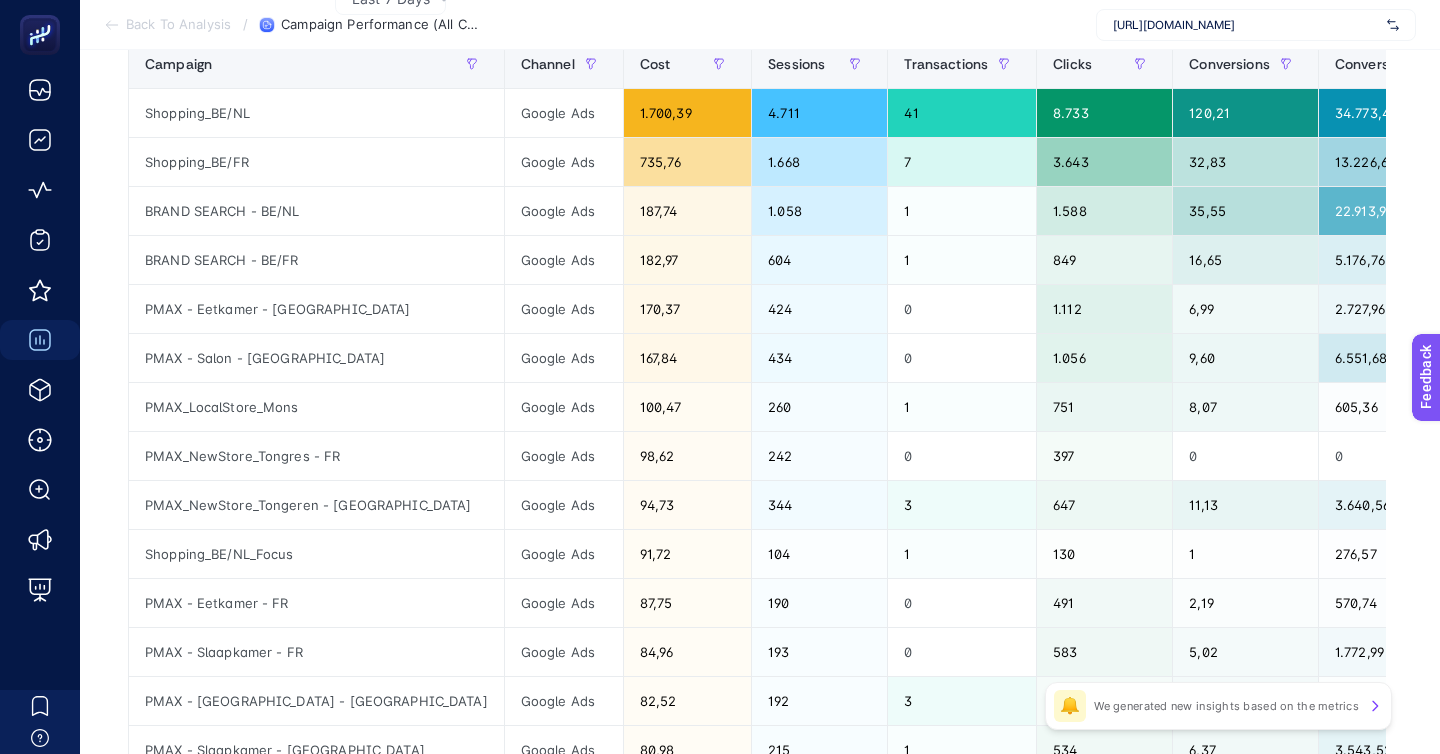 type on "goo" 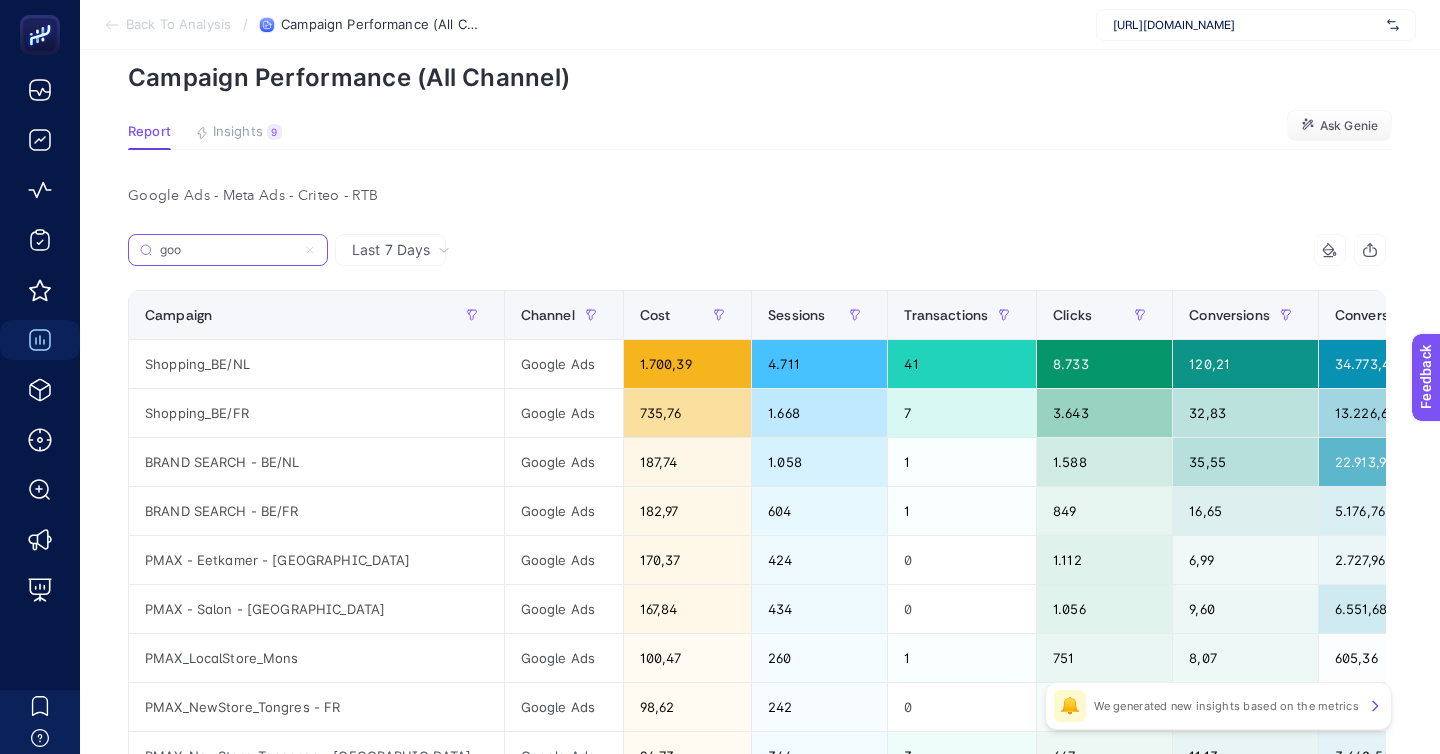 scroll, scrollTop: 39, scrollLeft: 0, axis: vertical 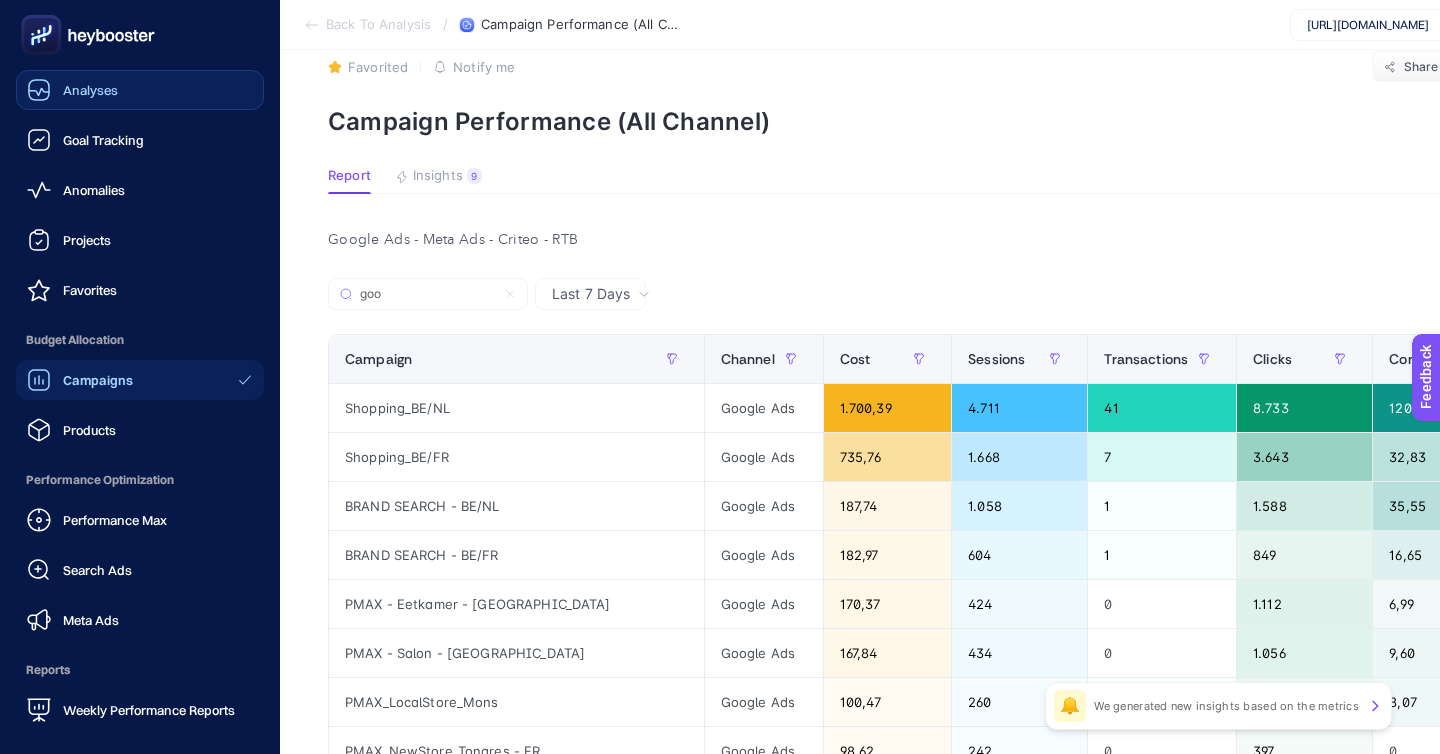 click on "Analyses" at bounding box center (140, 90) 